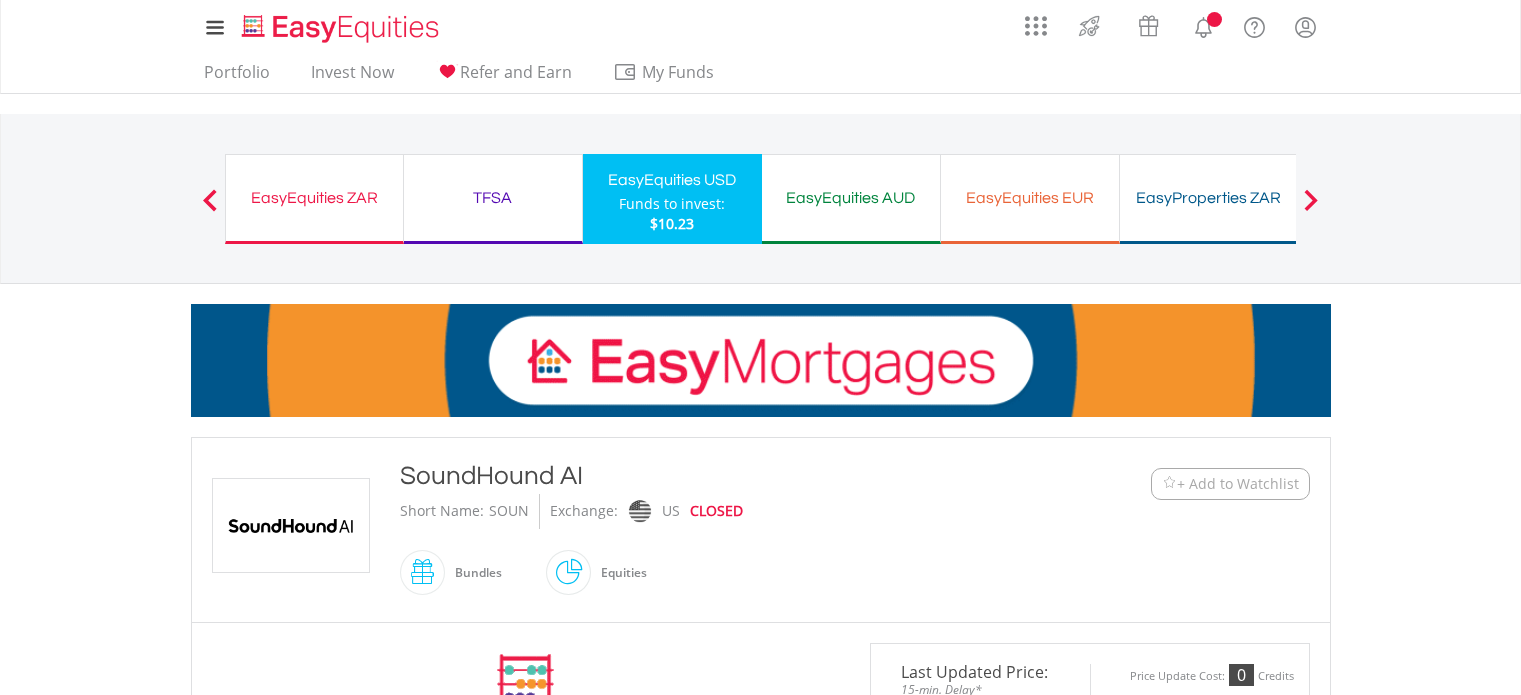 scroll, scrollTop: 0, scrollLeft: 0, axis: both 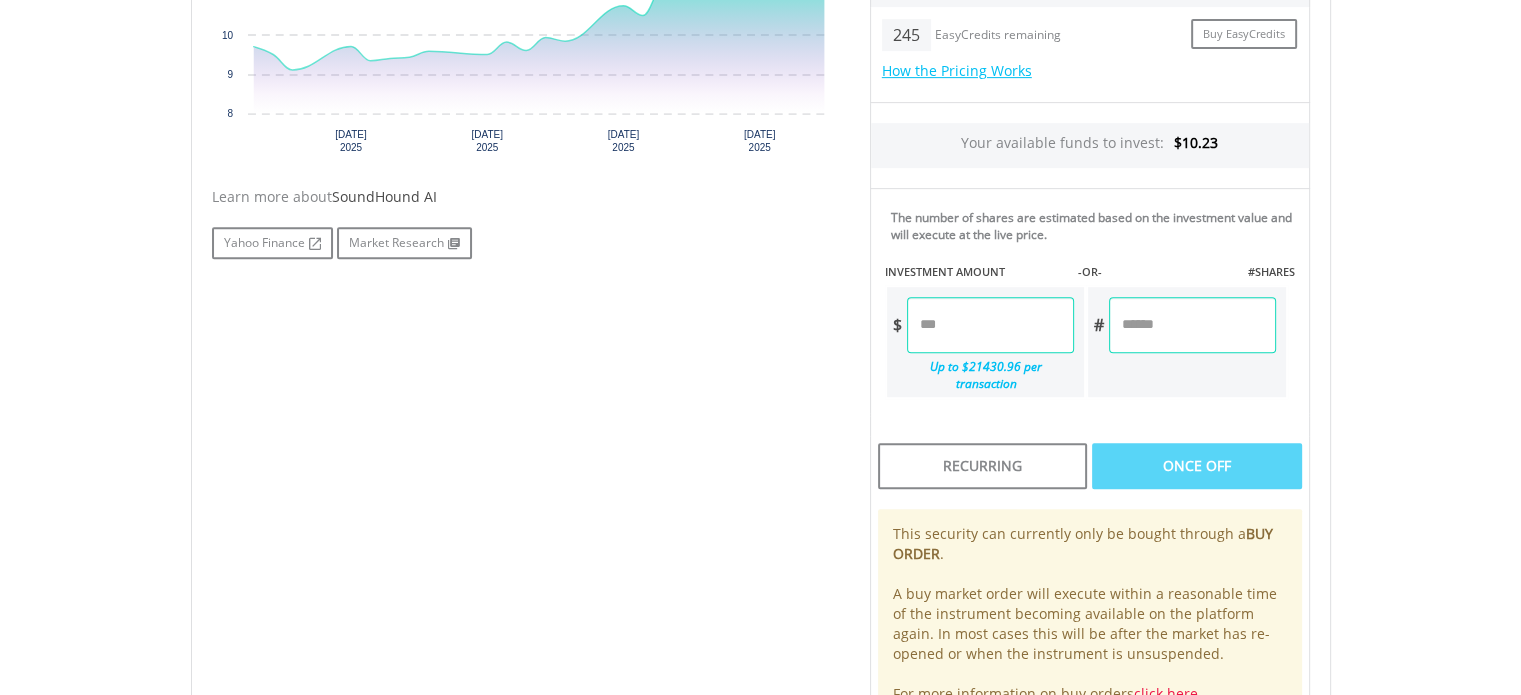 click on "My Investments
Invest Now
New Listings
Sell
My Recurring Investments
Pending Orders
Vouchers
Buy a Voucher
Redeem a Voucher
Account Management" at bounding box center (760, 135) 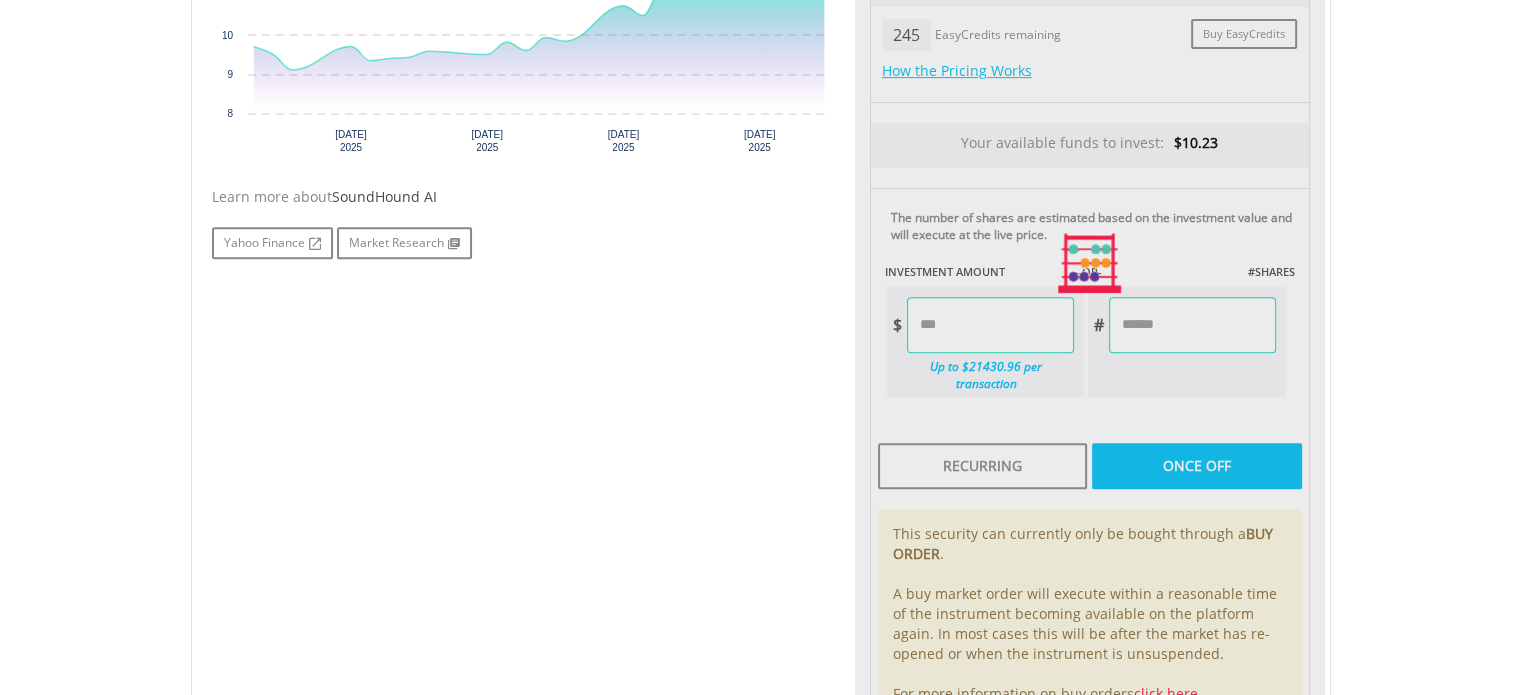 click on "Last Updated Price:
15-min. Delay*
Price Update Cost:
0
Credits
Market Closed
SELLING AT (BID)
BUYING AT                     (ASK)
LAST PRICE
$12.76
$12.95
$12.86
245
$ *" at bounding box center [1090, 264] 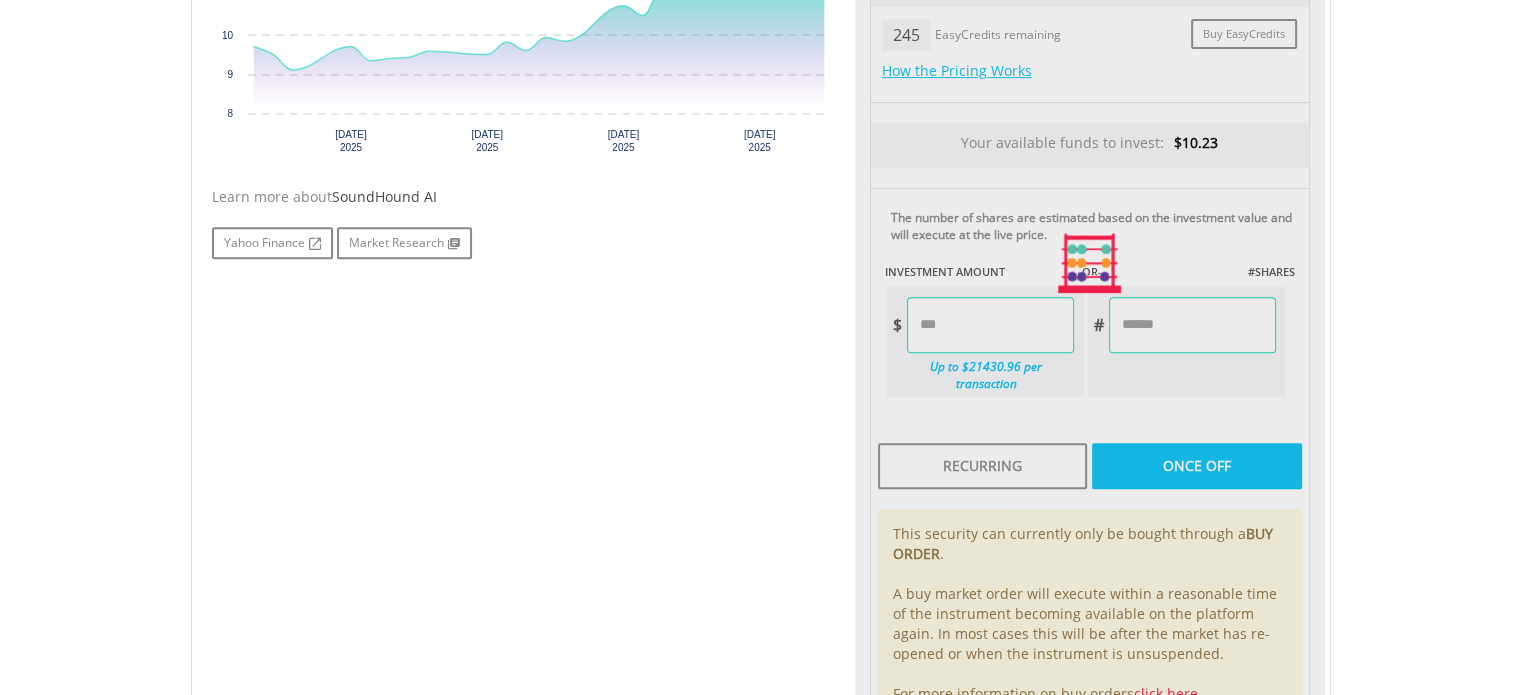 type on "****" 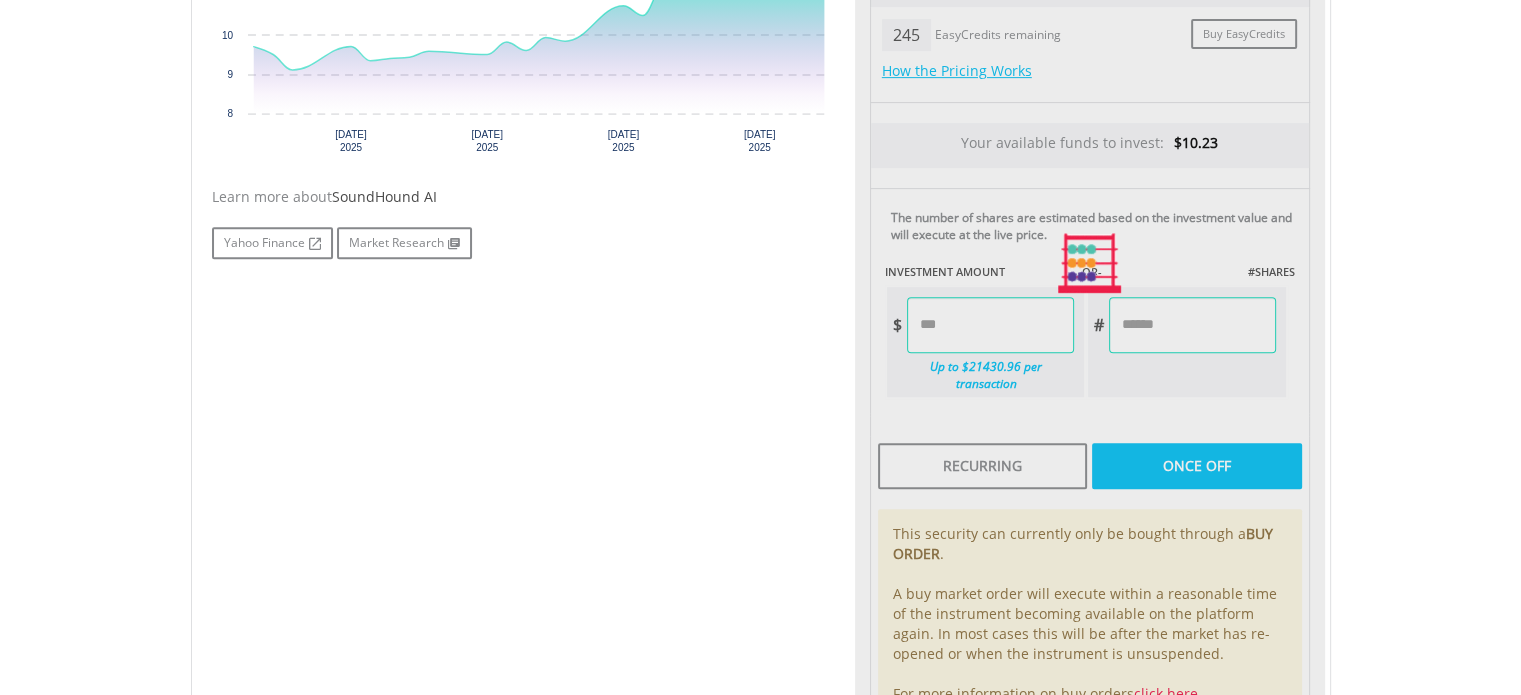 type on "******" 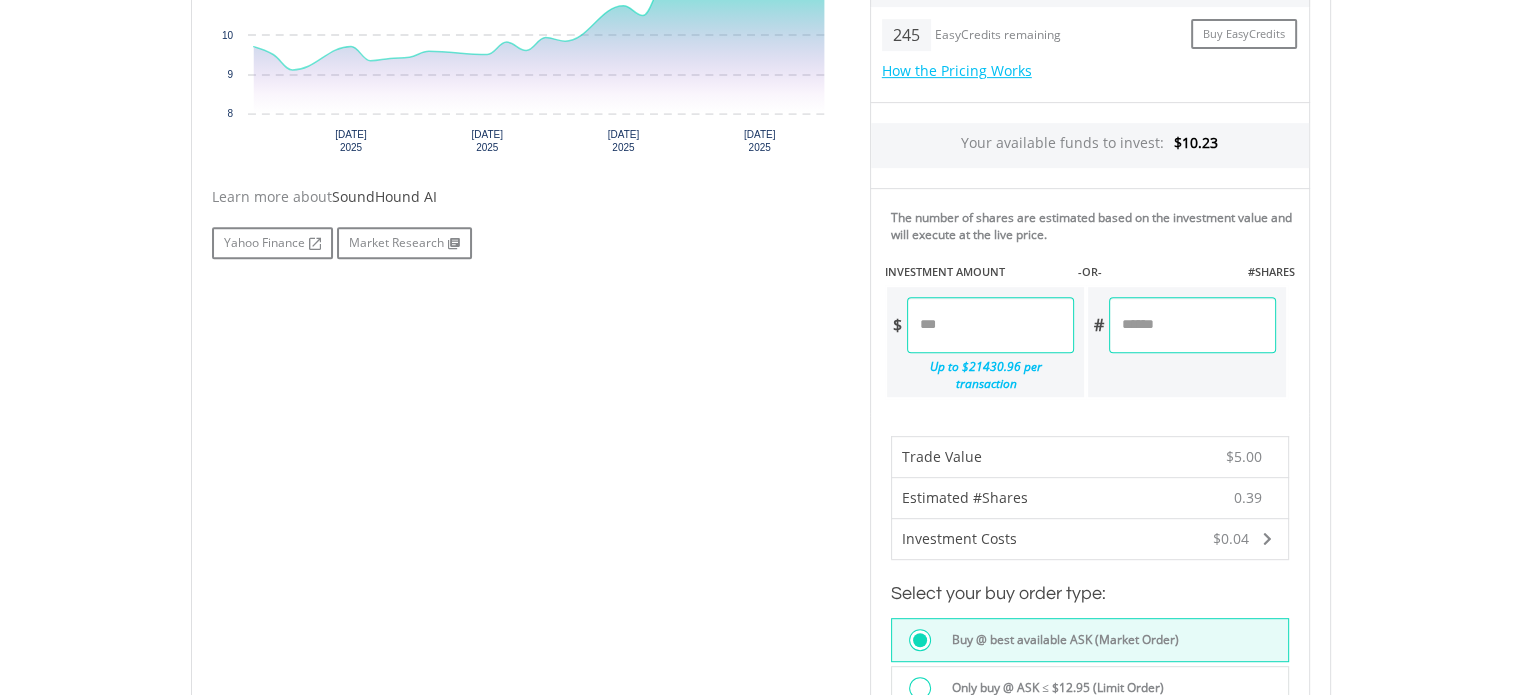 click on "Buy @ best available ASK (Market Order)" at bounding box center [1113, 642] 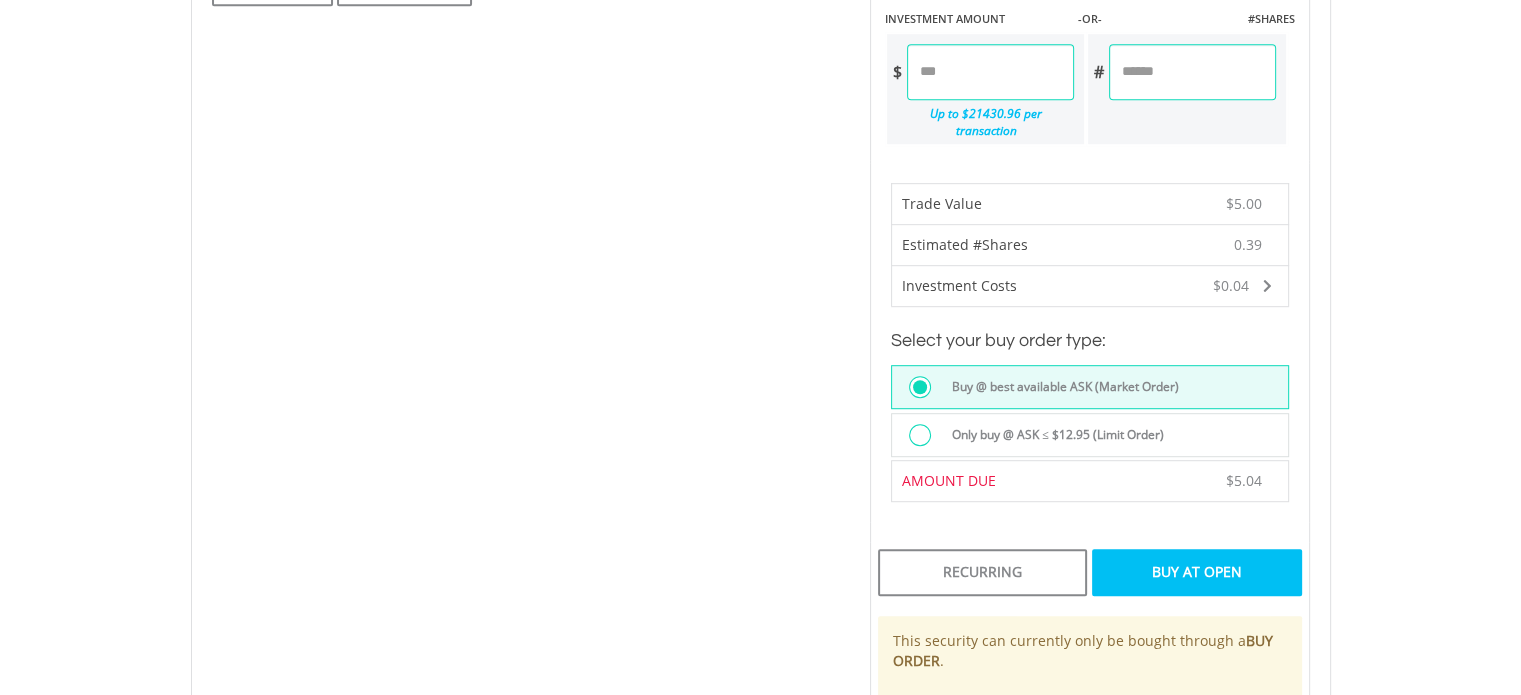 scroll, scrollTop: 1107, scrollLeft: 0, axis: vertical 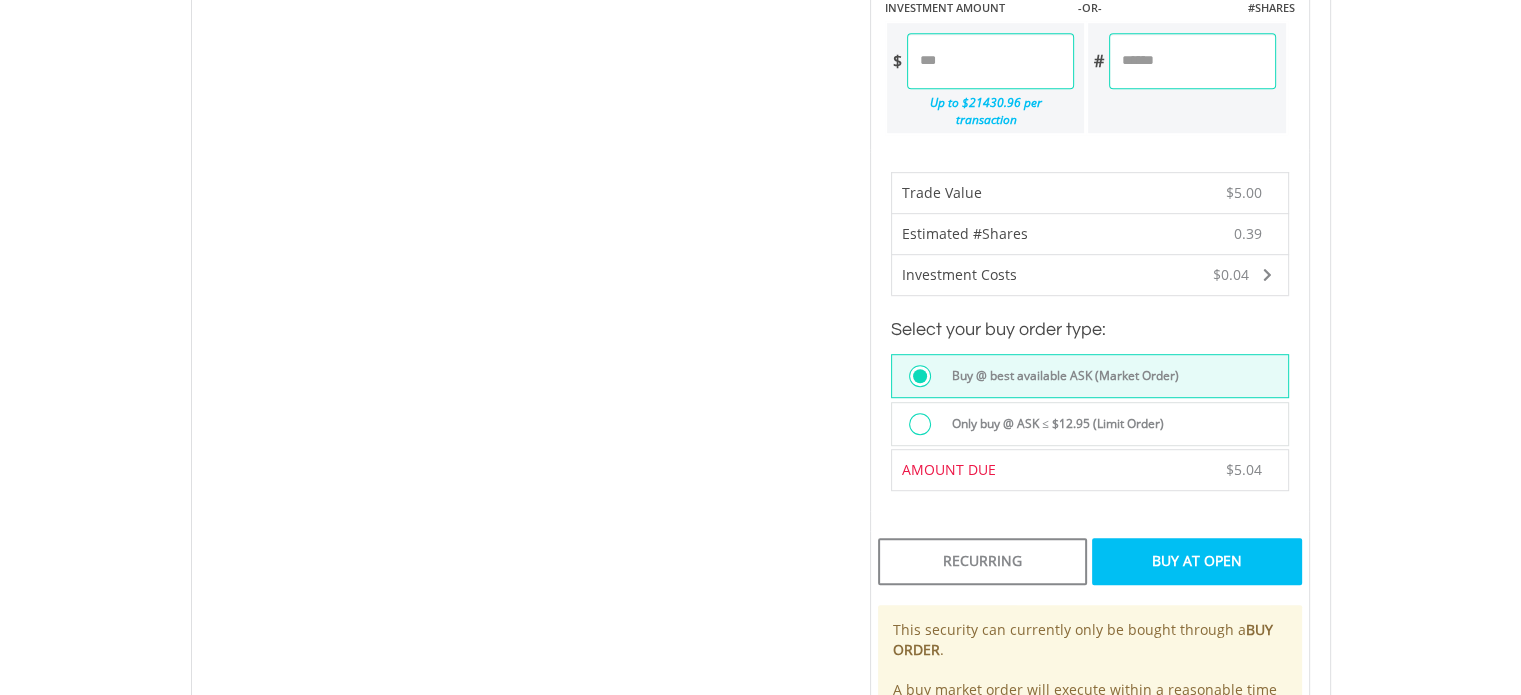 click on "Buy At Open" at bounding box center (1196, 561) 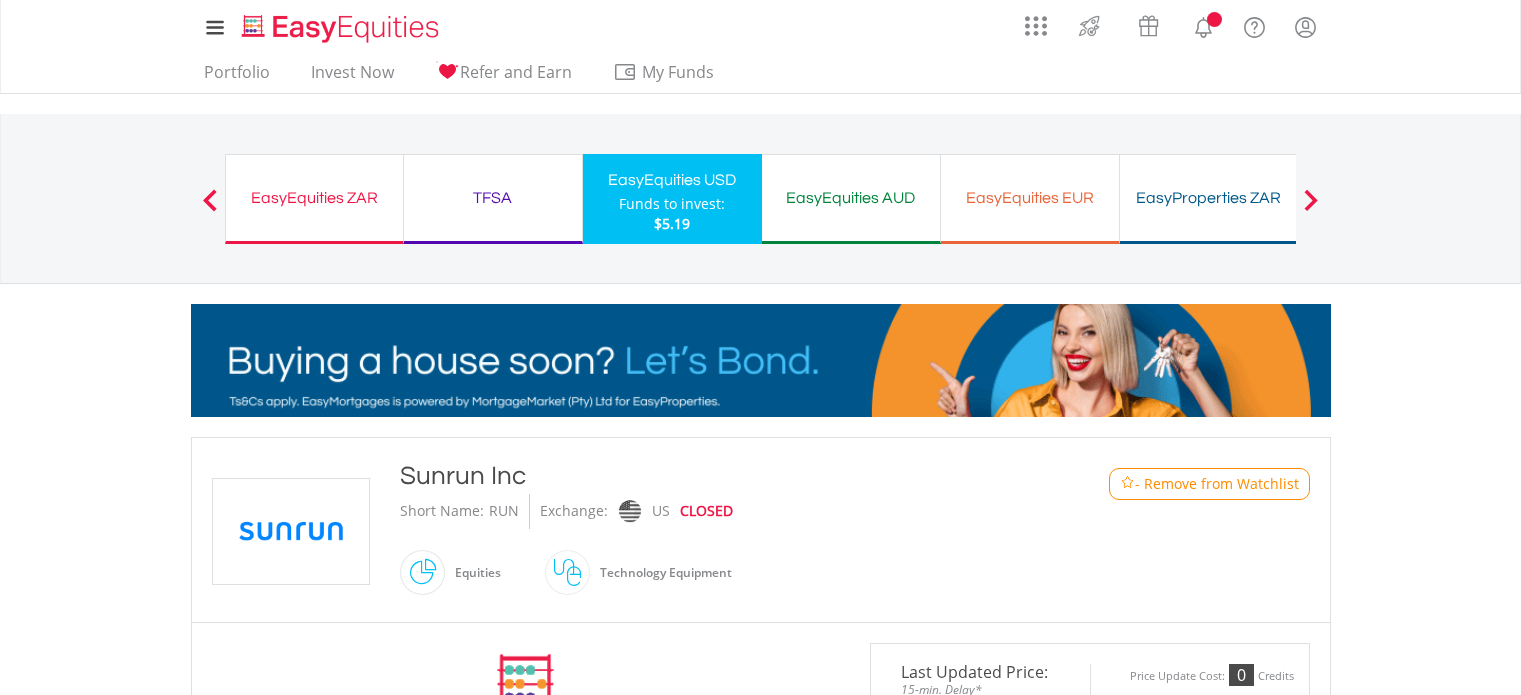 scroll, scrollTop: 0, scrollLeft: 0, axis: both 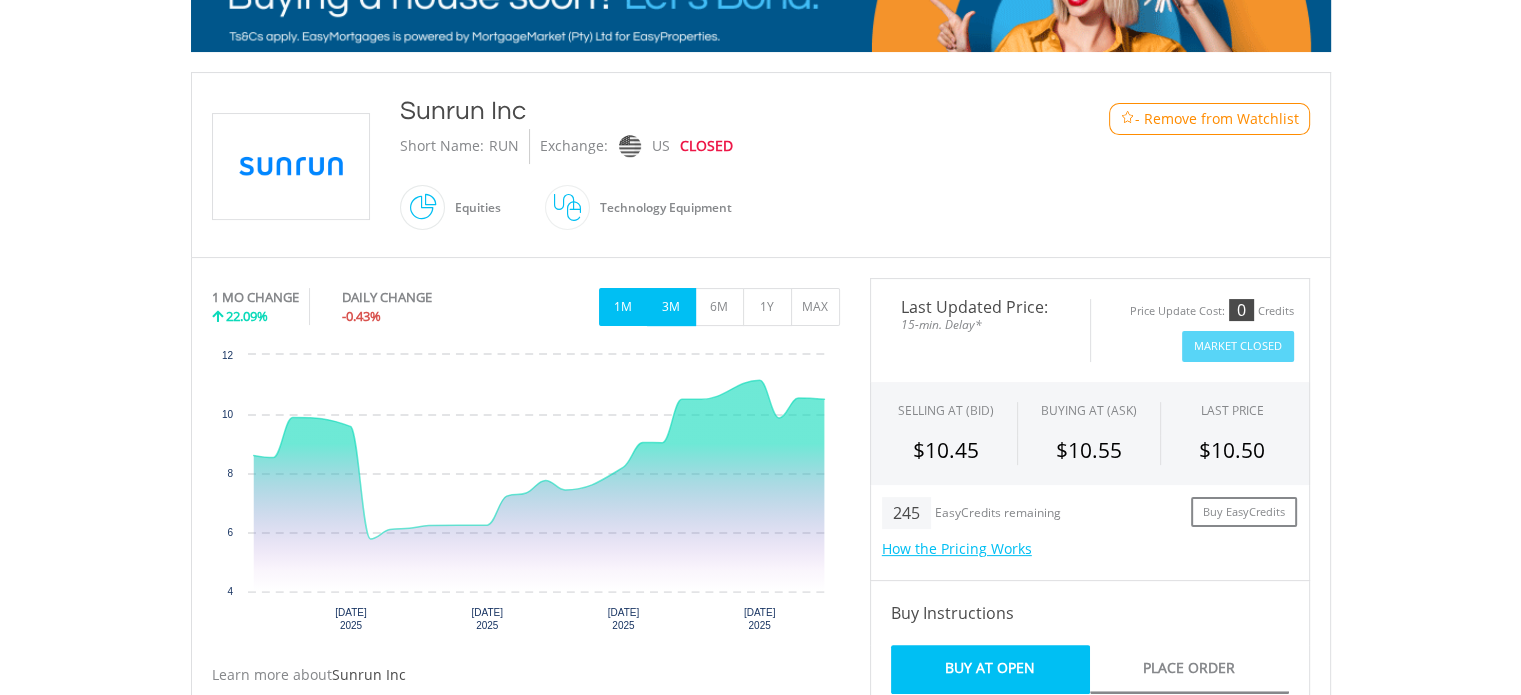 click on "3M" at bounding box center (671, 307) 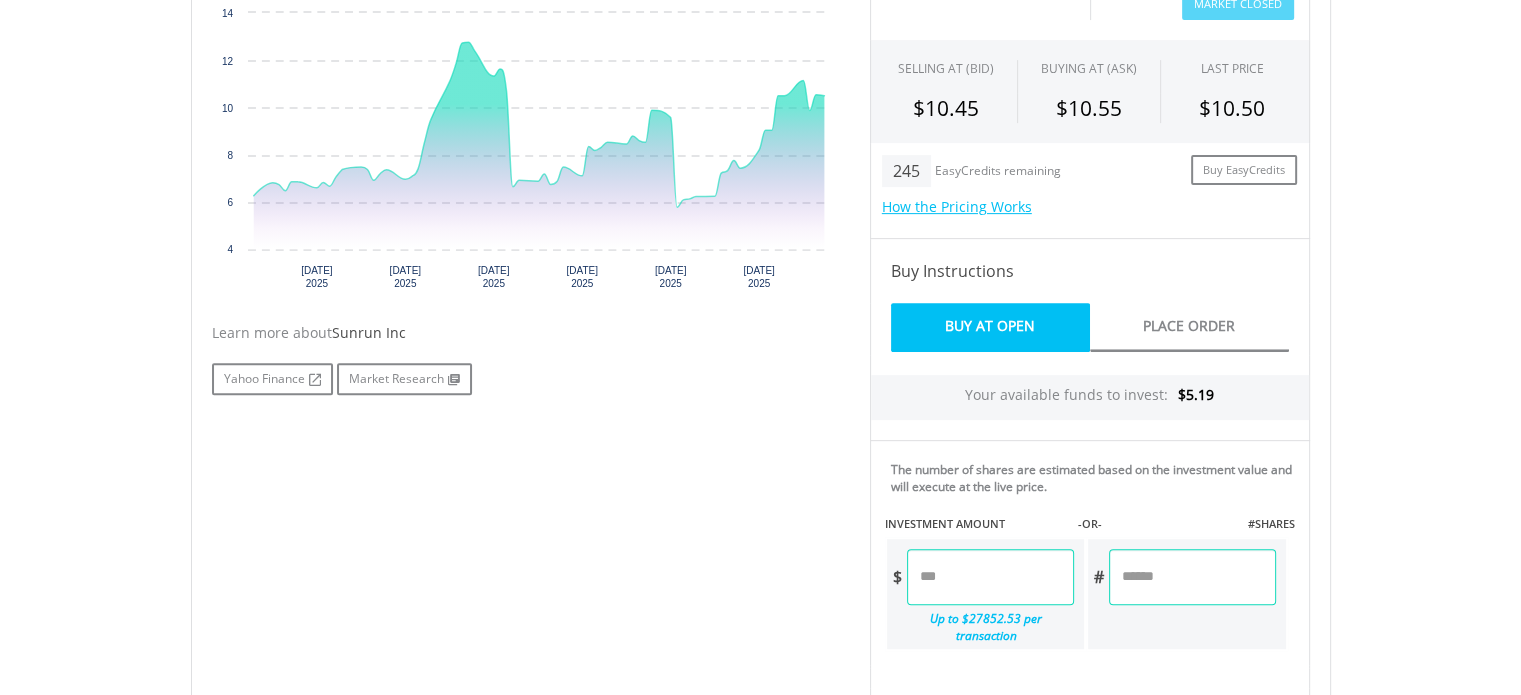 scroll, scrollTop: 712, scrollLeft: 0, axis: vertical 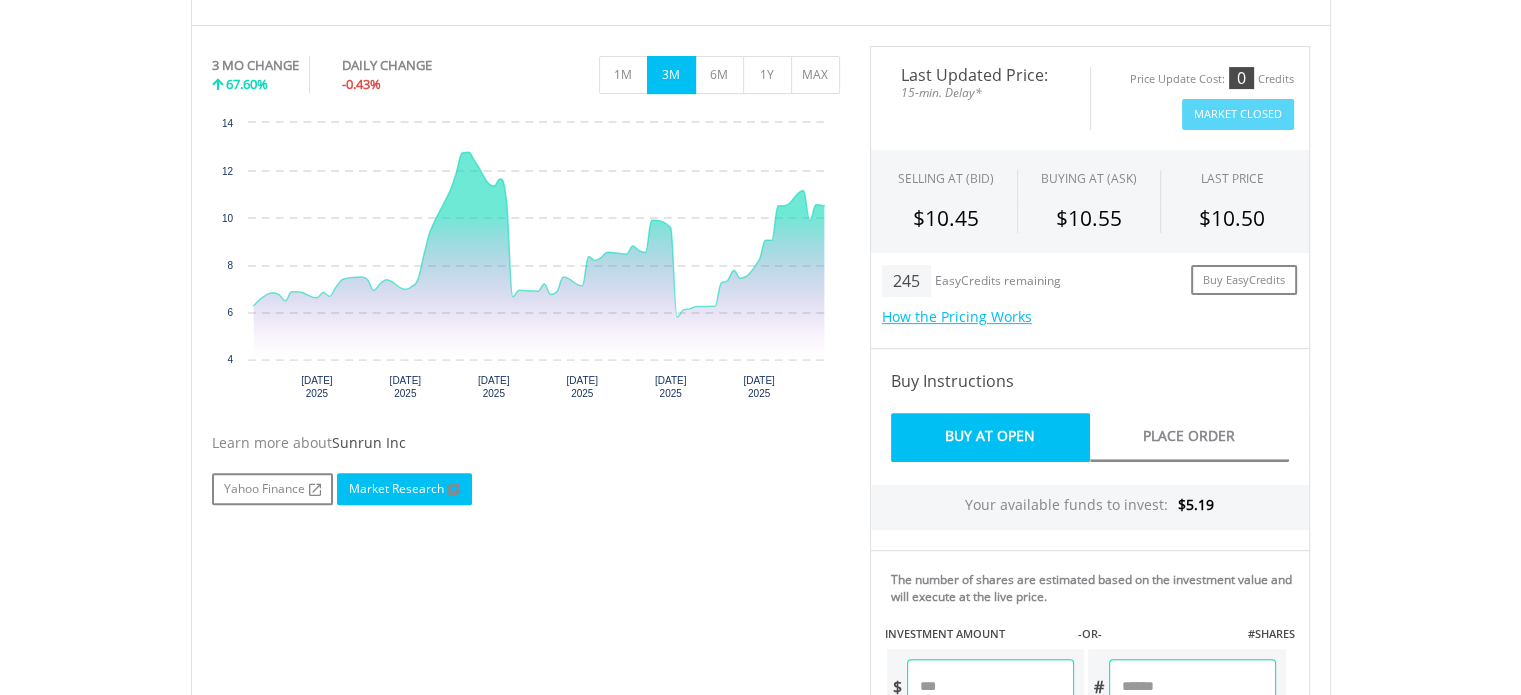 click on "Market Research" at bounding box center (404, 489) 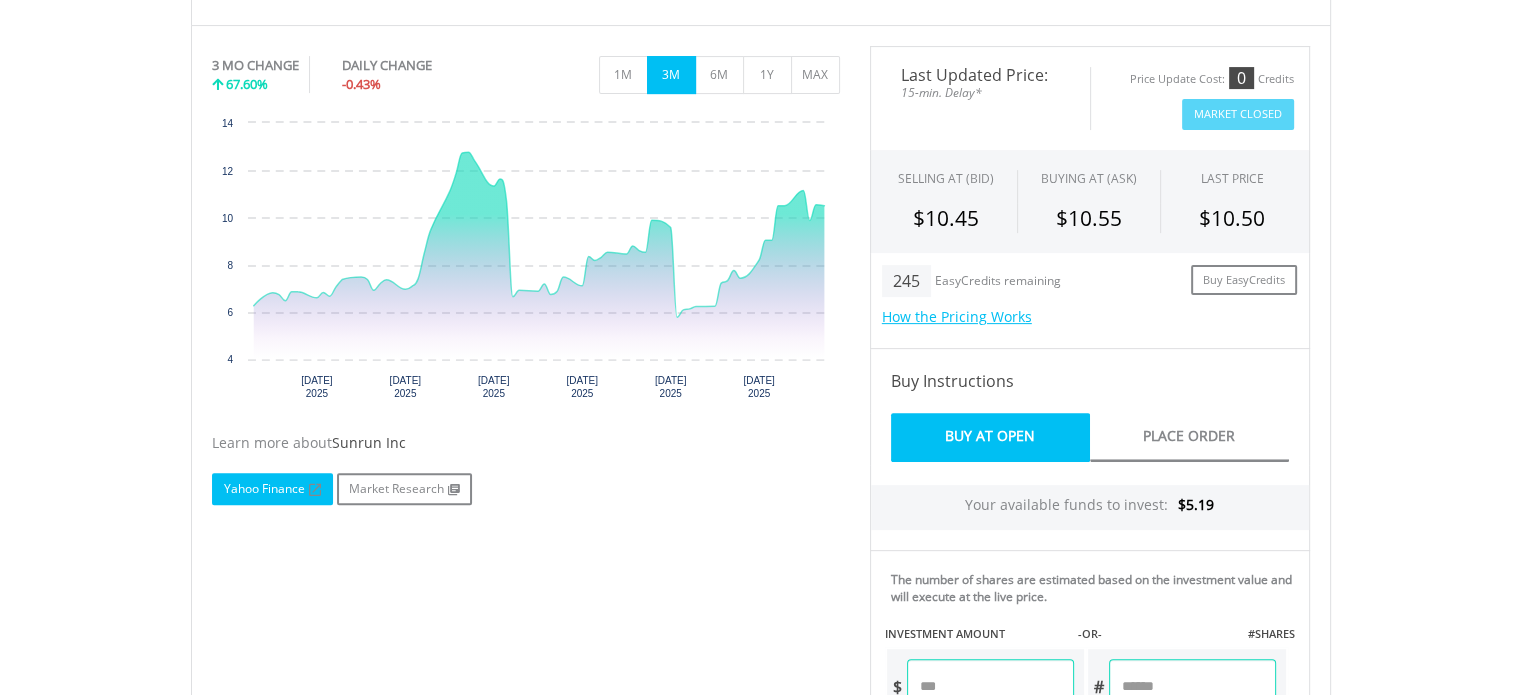 click on "Yahoo Finance" at bounding box center (272, 489) 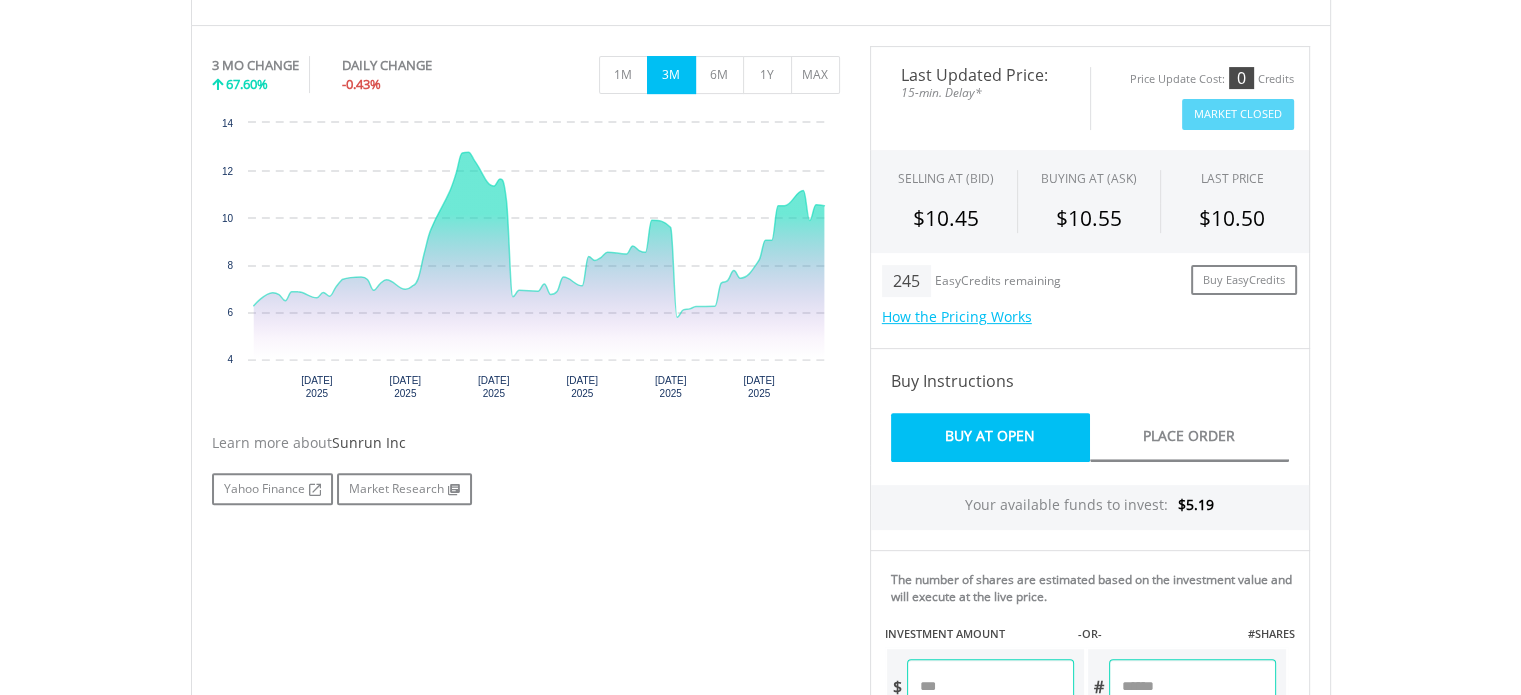 click at bounding box center (990, 687) 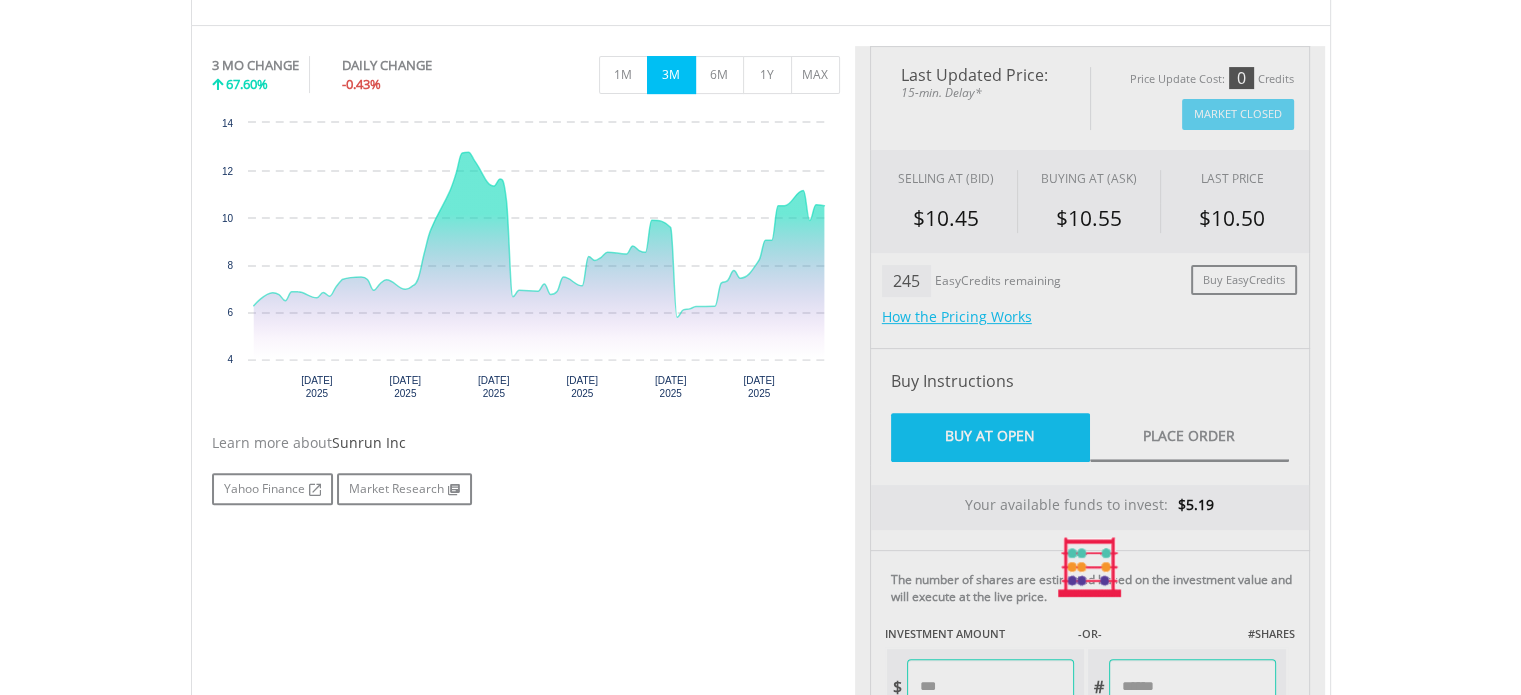type on "****" 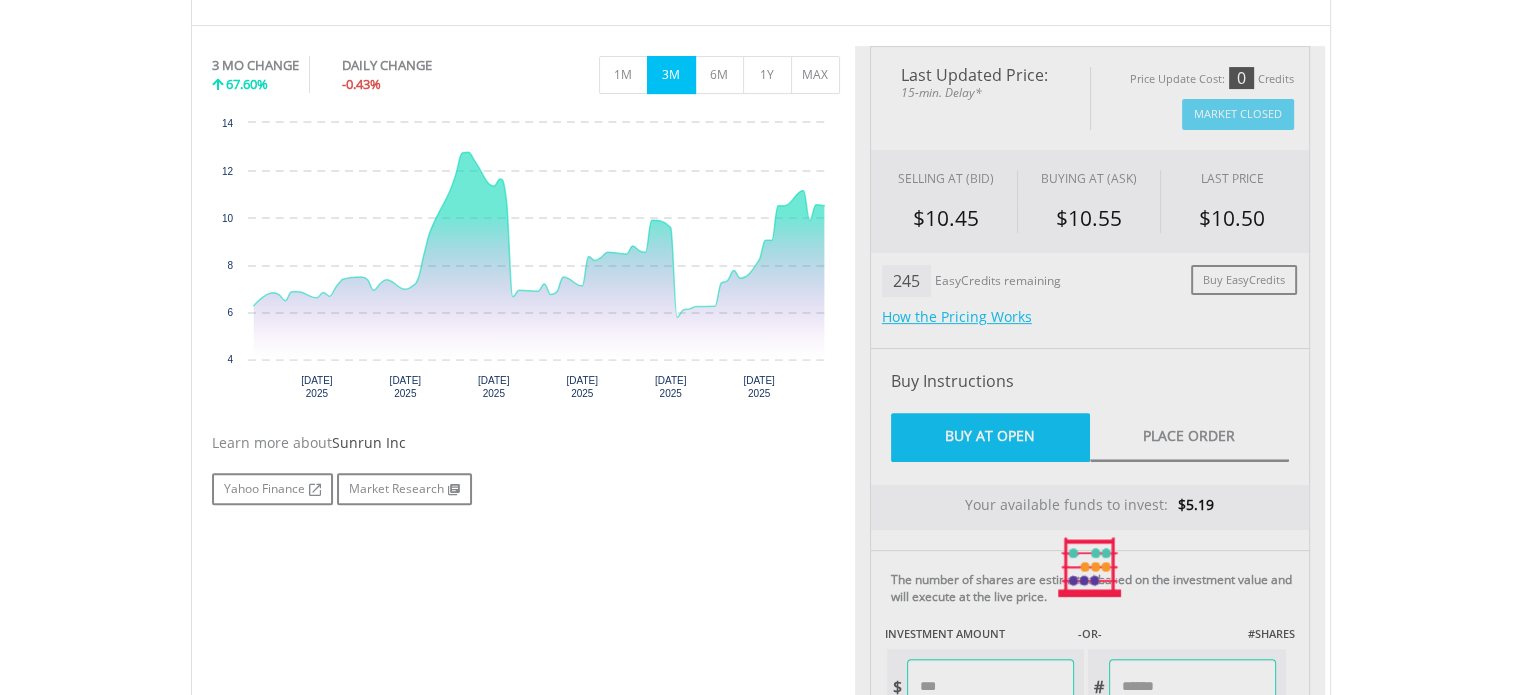 type on "******" 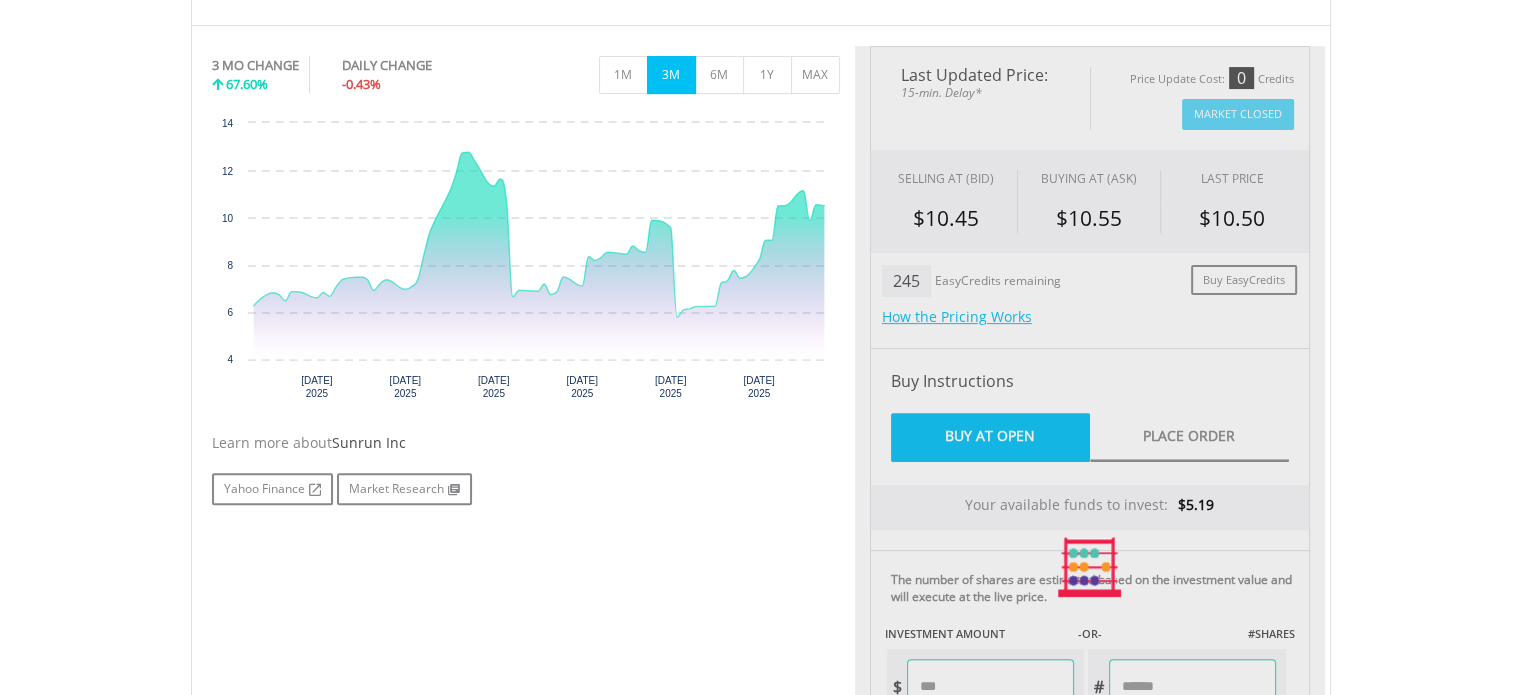 click on "My Investments
Invest Now
New Listings
Sell
My Recurring Investments
Pending Orders
Vouchers
Buy a Voucher
Redeem a Voucher
Account Management" at bounding box center [760, 439] 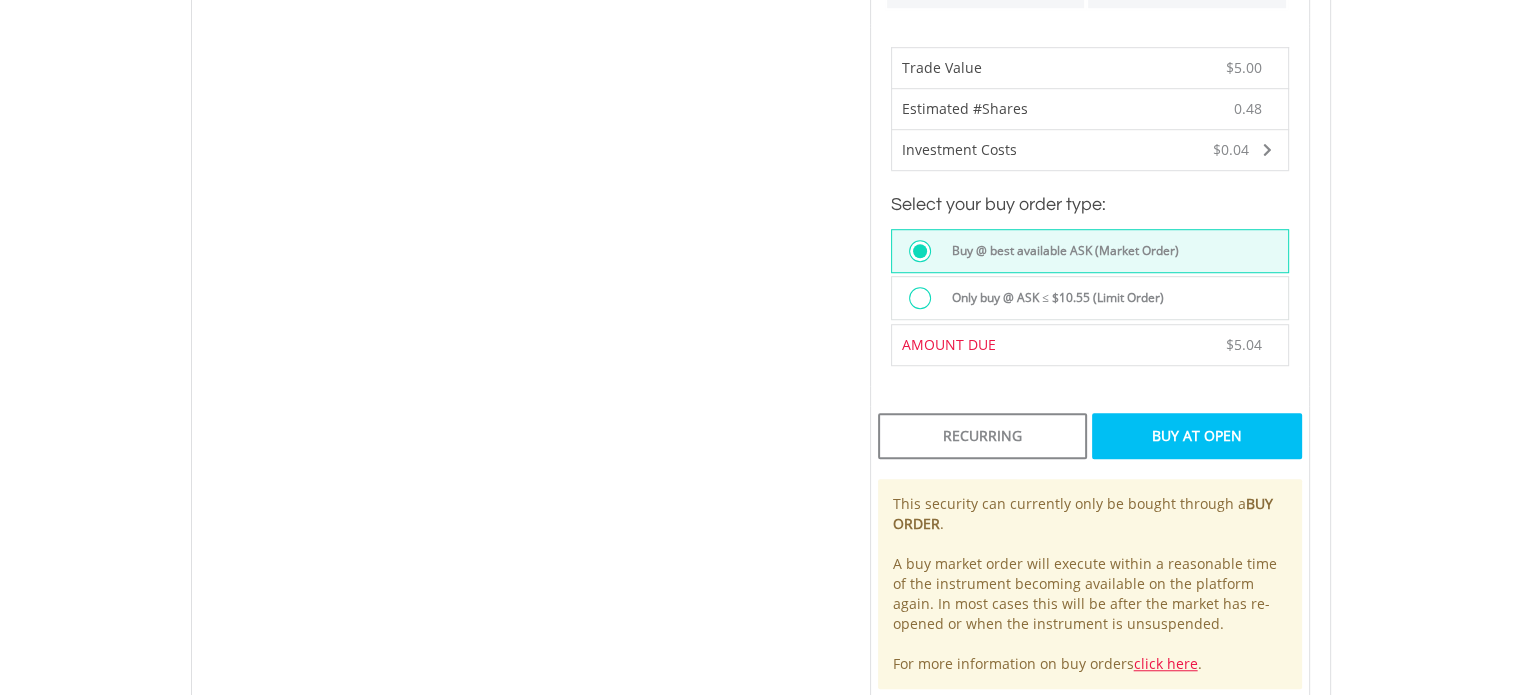 scroll, scrollTop: 1356, scrollLeft: 0, axis: vertical 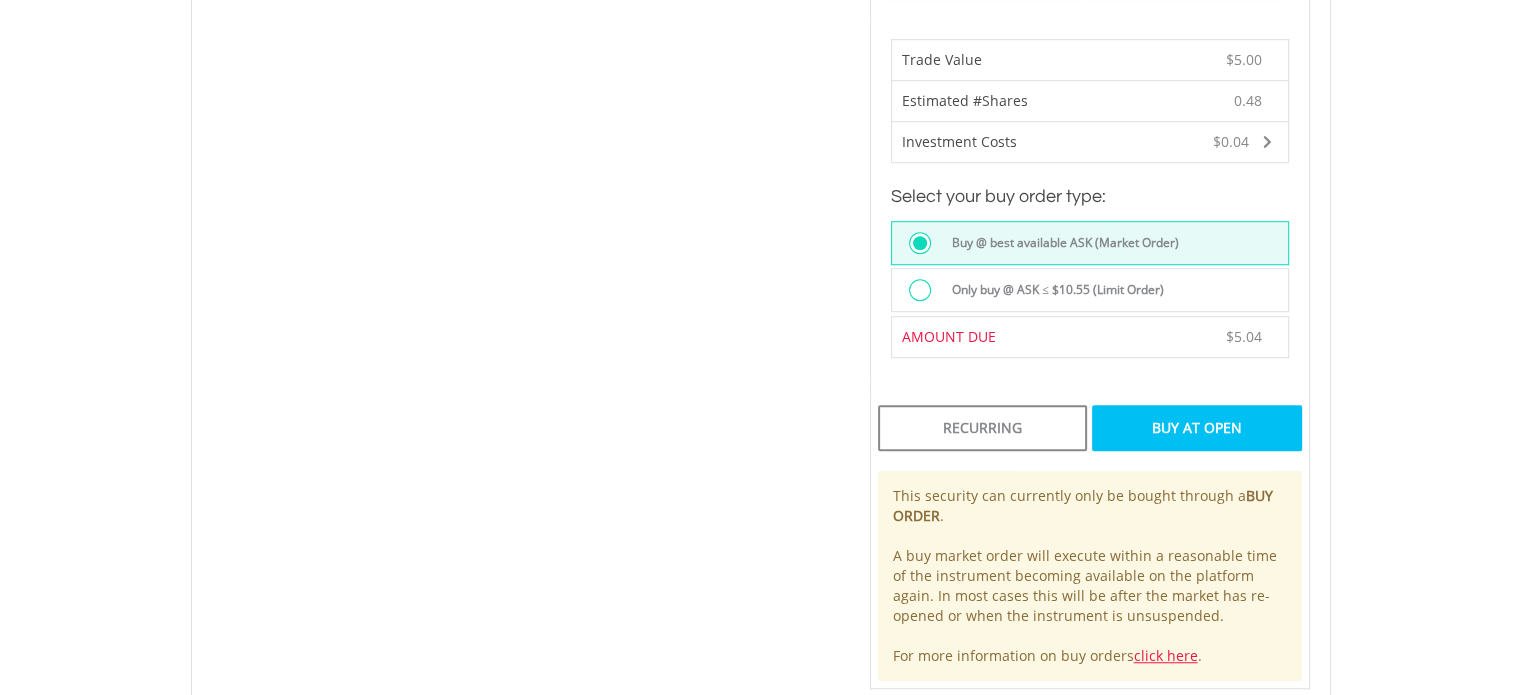 click on "Buy At Open" at bounding box center (1196, 428) 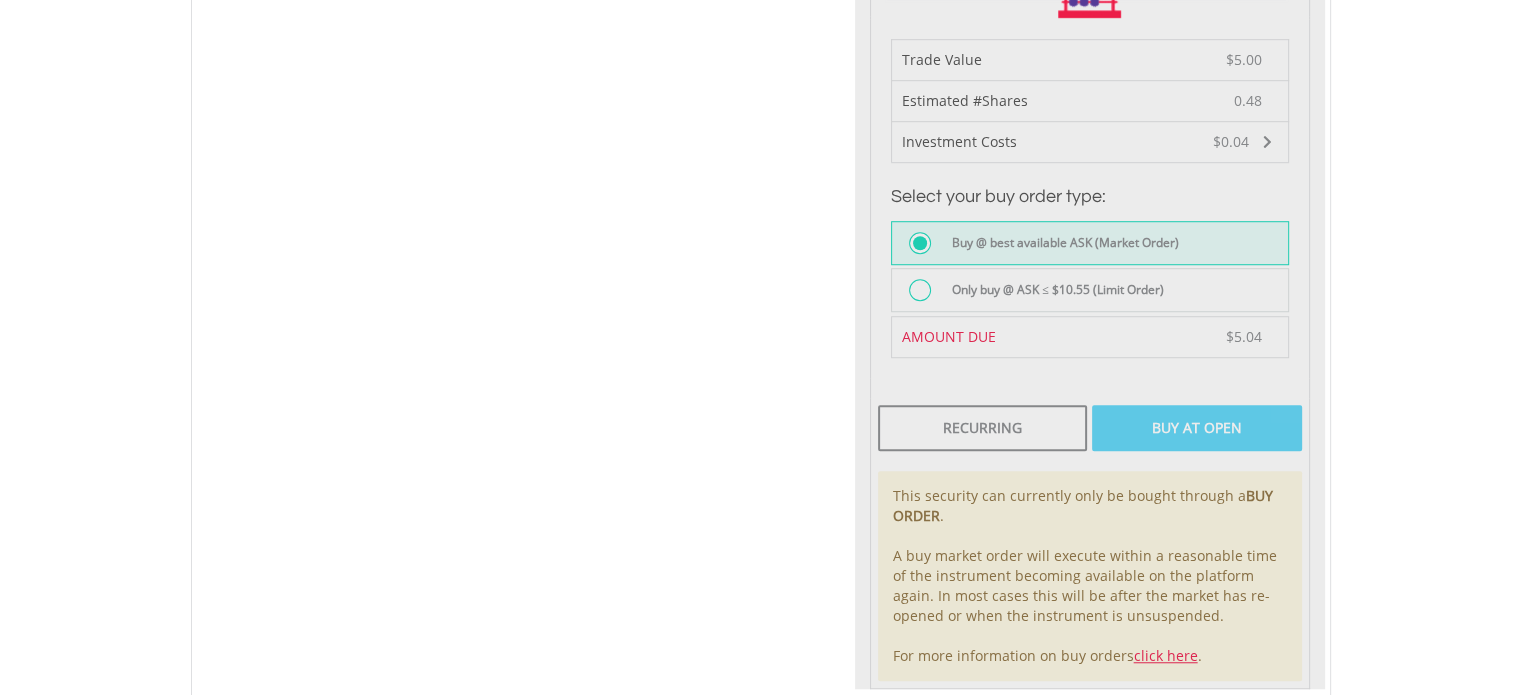 click at bounding box center [1090, -12] 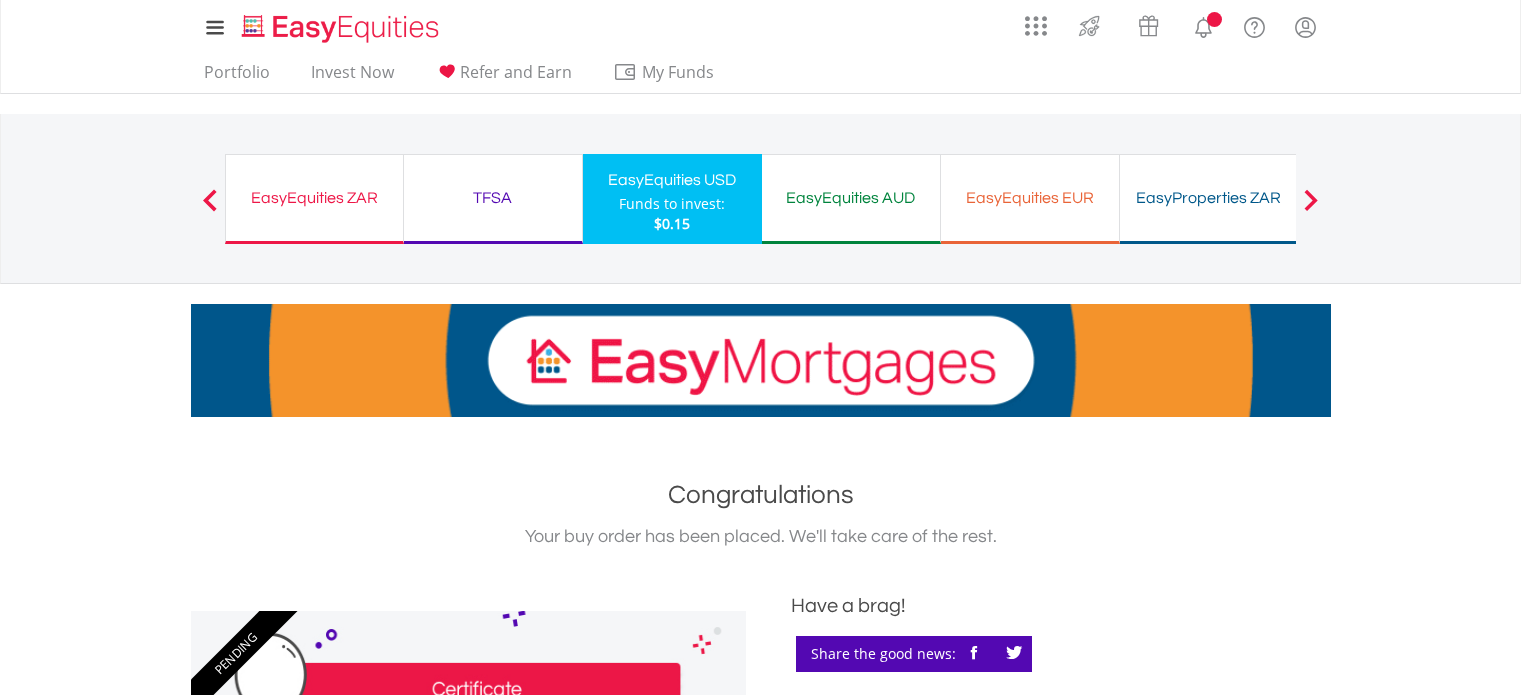 scroll, scrollTop: 0, scrollLeft: 0, axis: both 